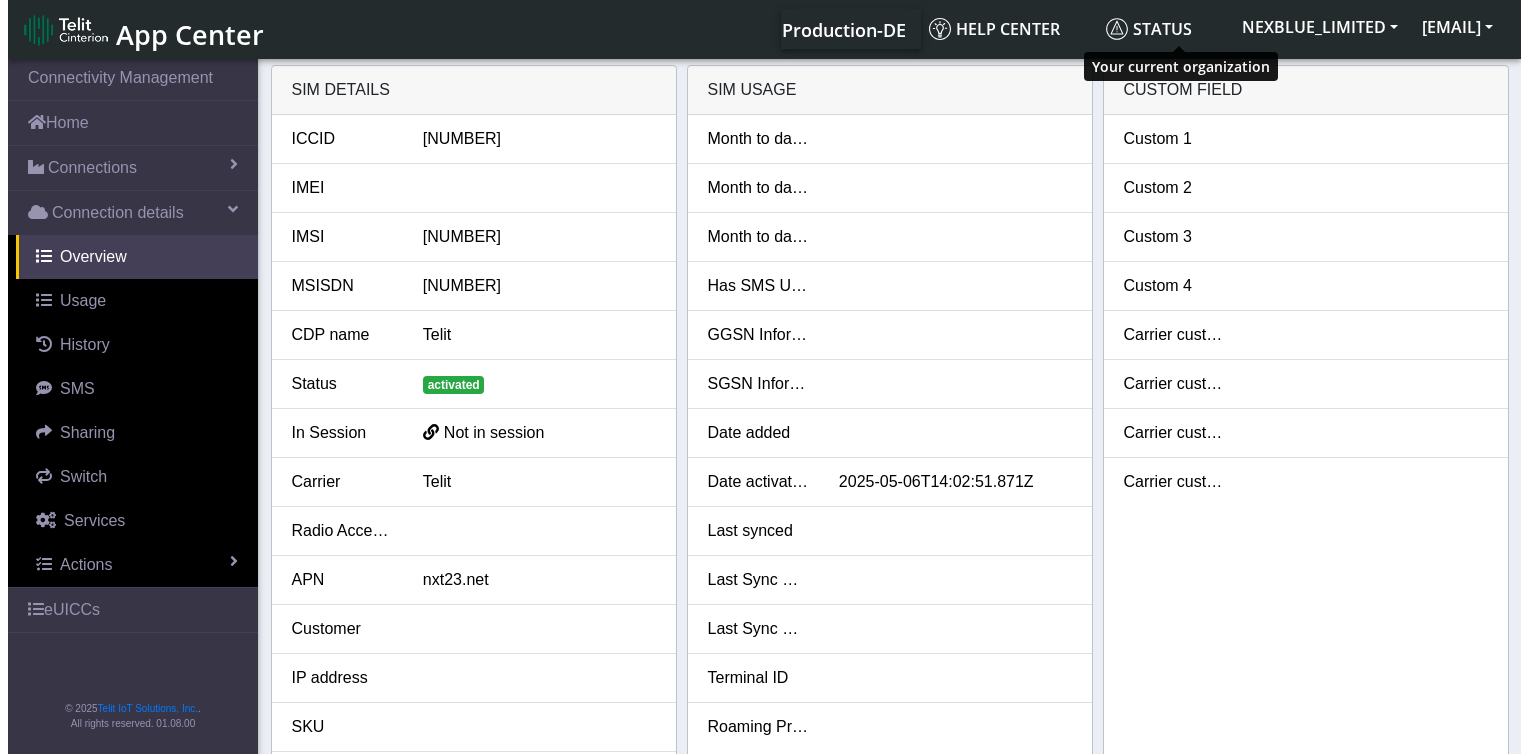 scroll, scrollTop: 0, scrollLeft: 0, axis: both 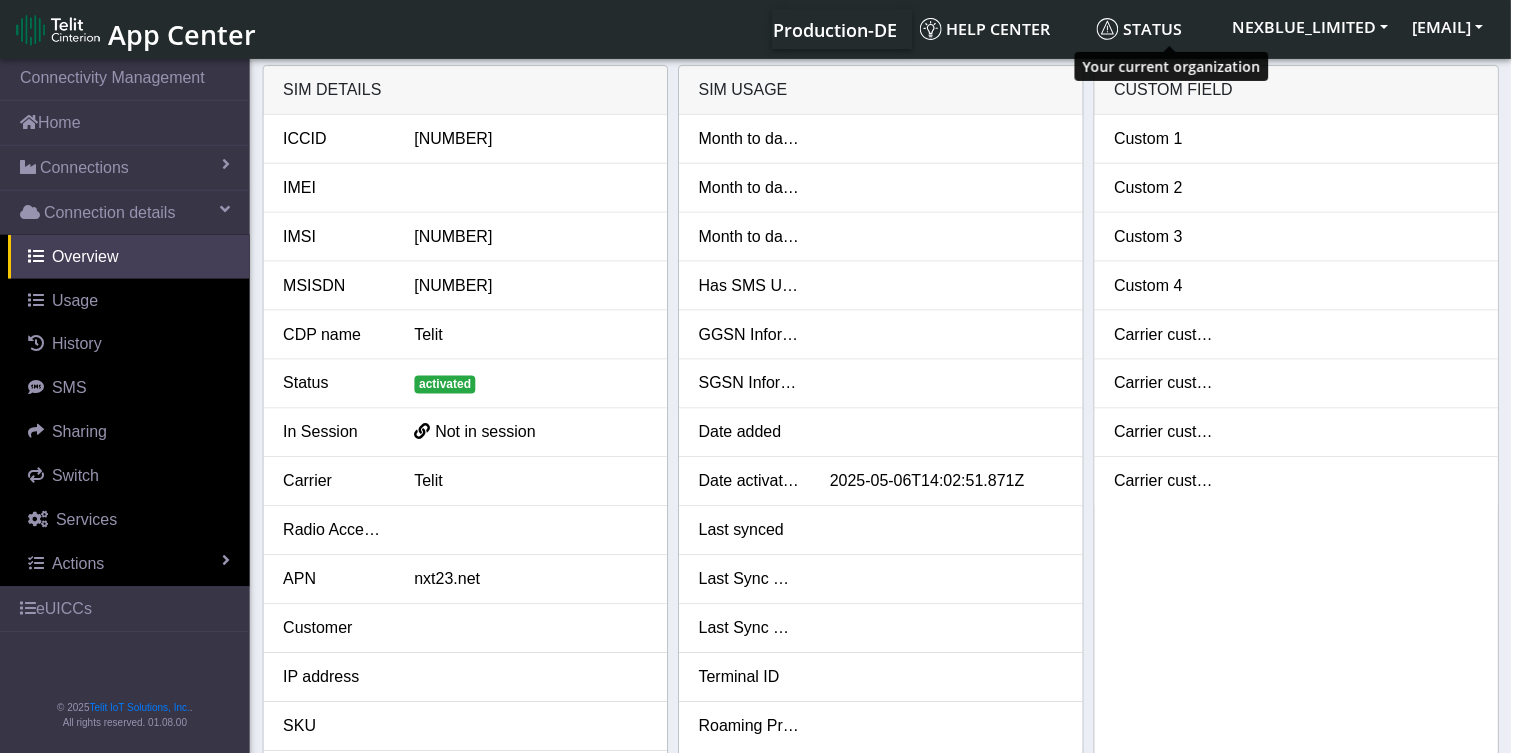 click on "NEXBLUE_LIMITED" at bounding box center [1312, 27] 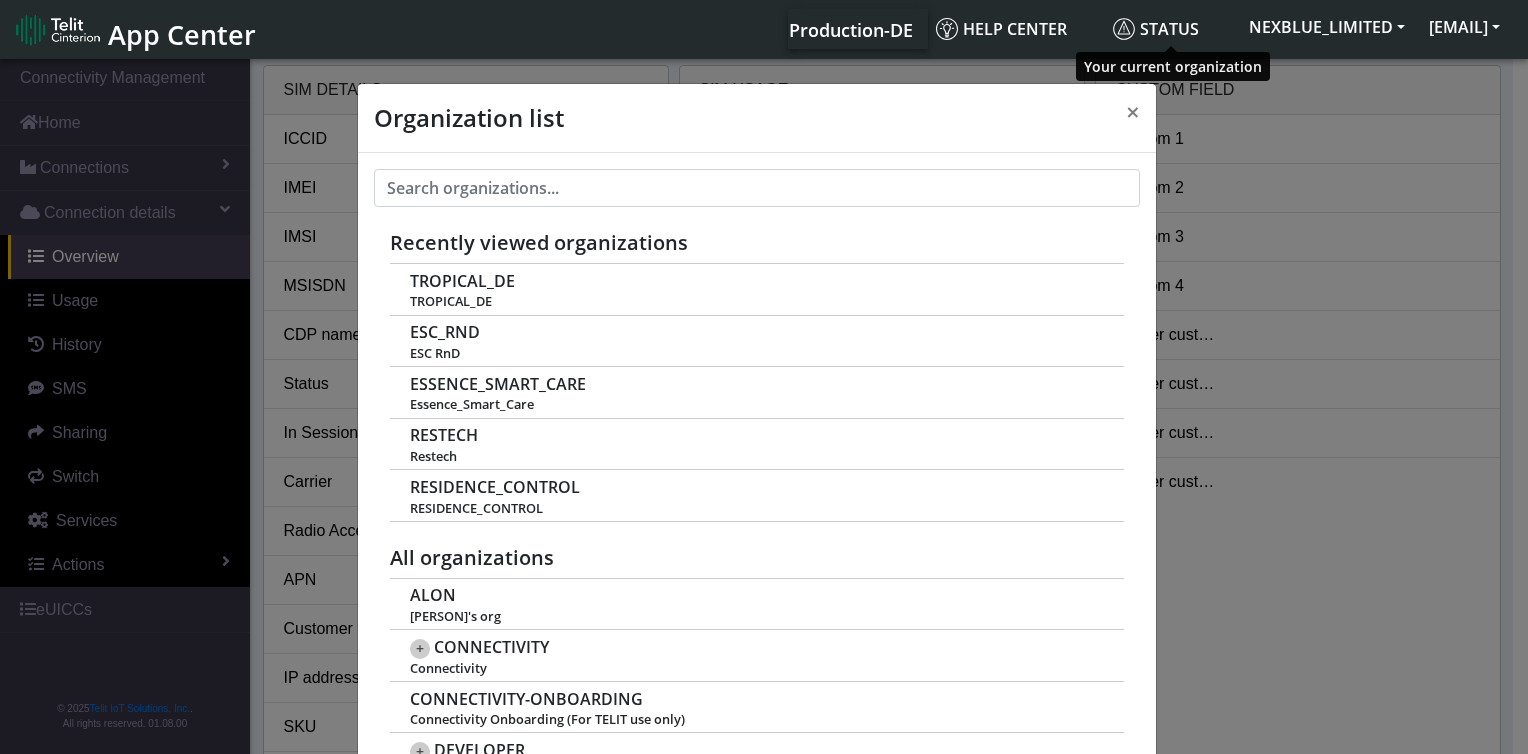 scroll, scrollTop: 7, scrollLeft: 0, axis: vertical 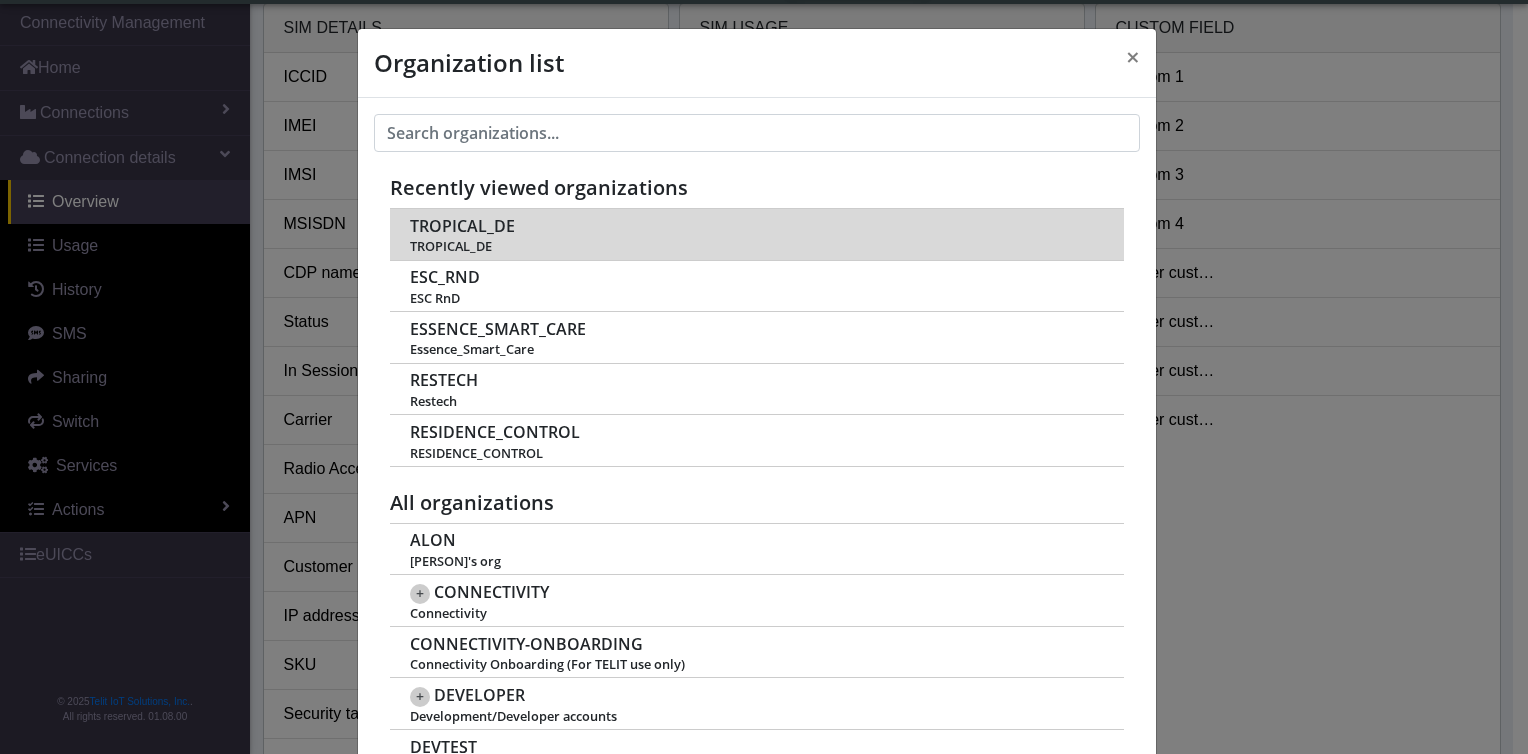 click on "TROPICAL_DE" at bounding box center [462, 226] 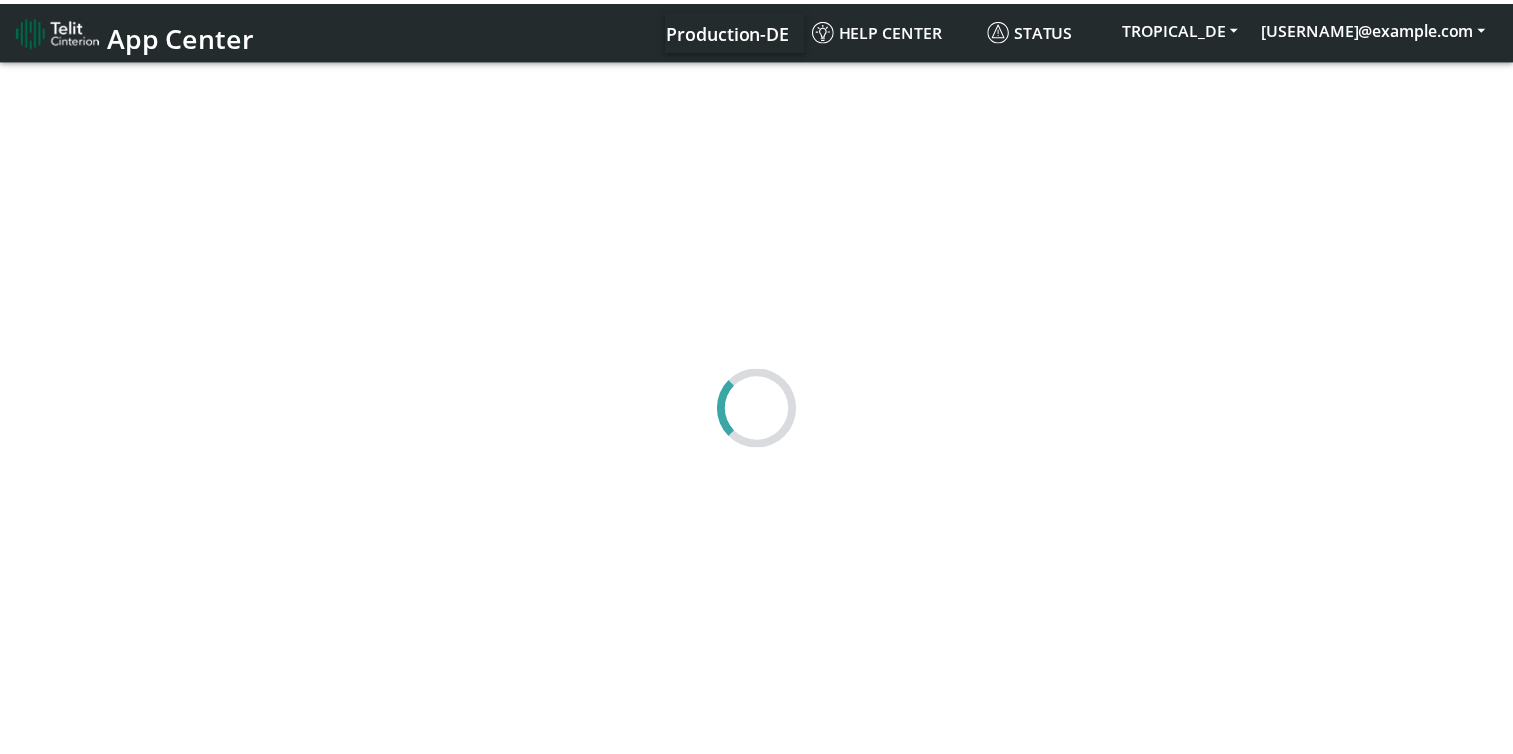scroll, scrollTop: 0, scrollLeft: 0, axis: both 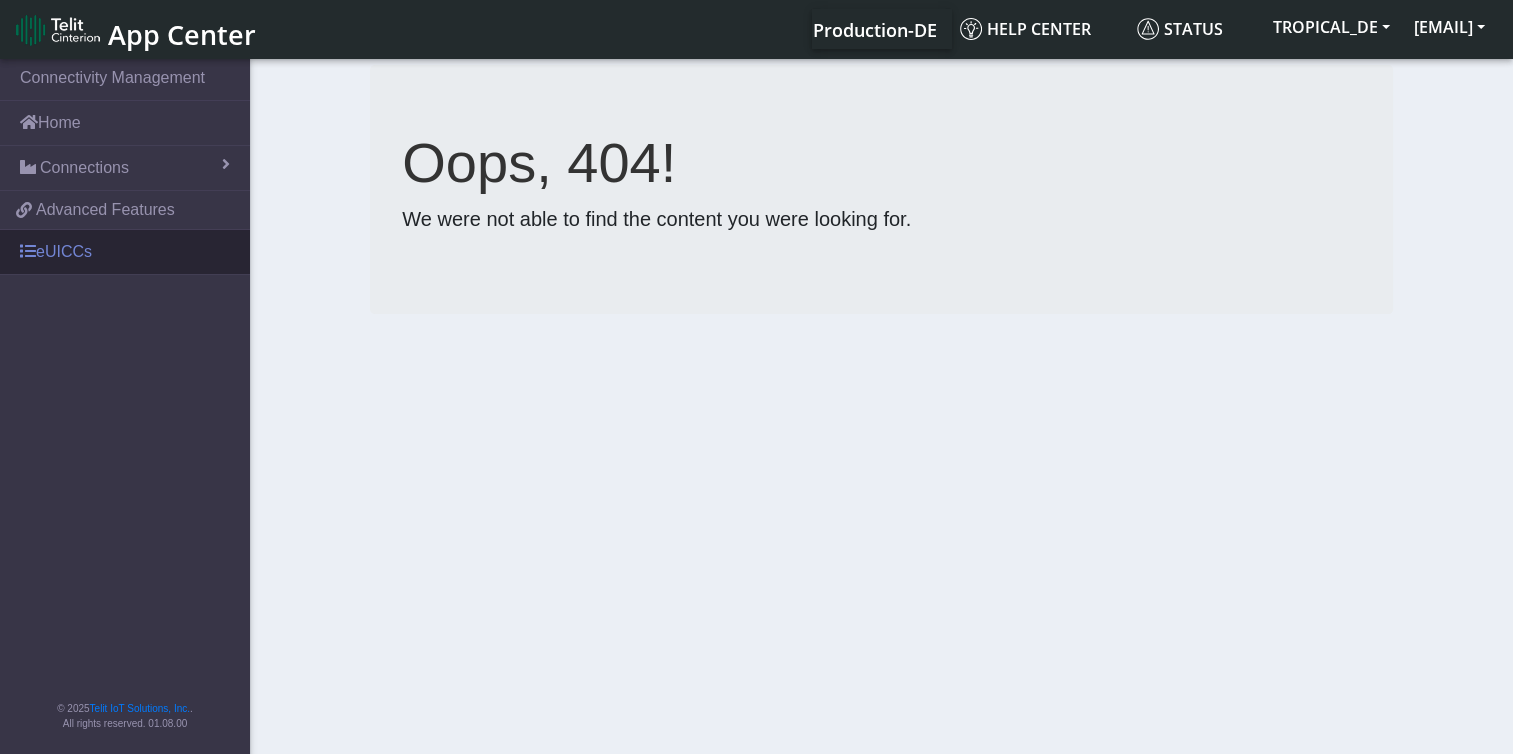 click on "eUICCs" at bounding box center [125, 252] 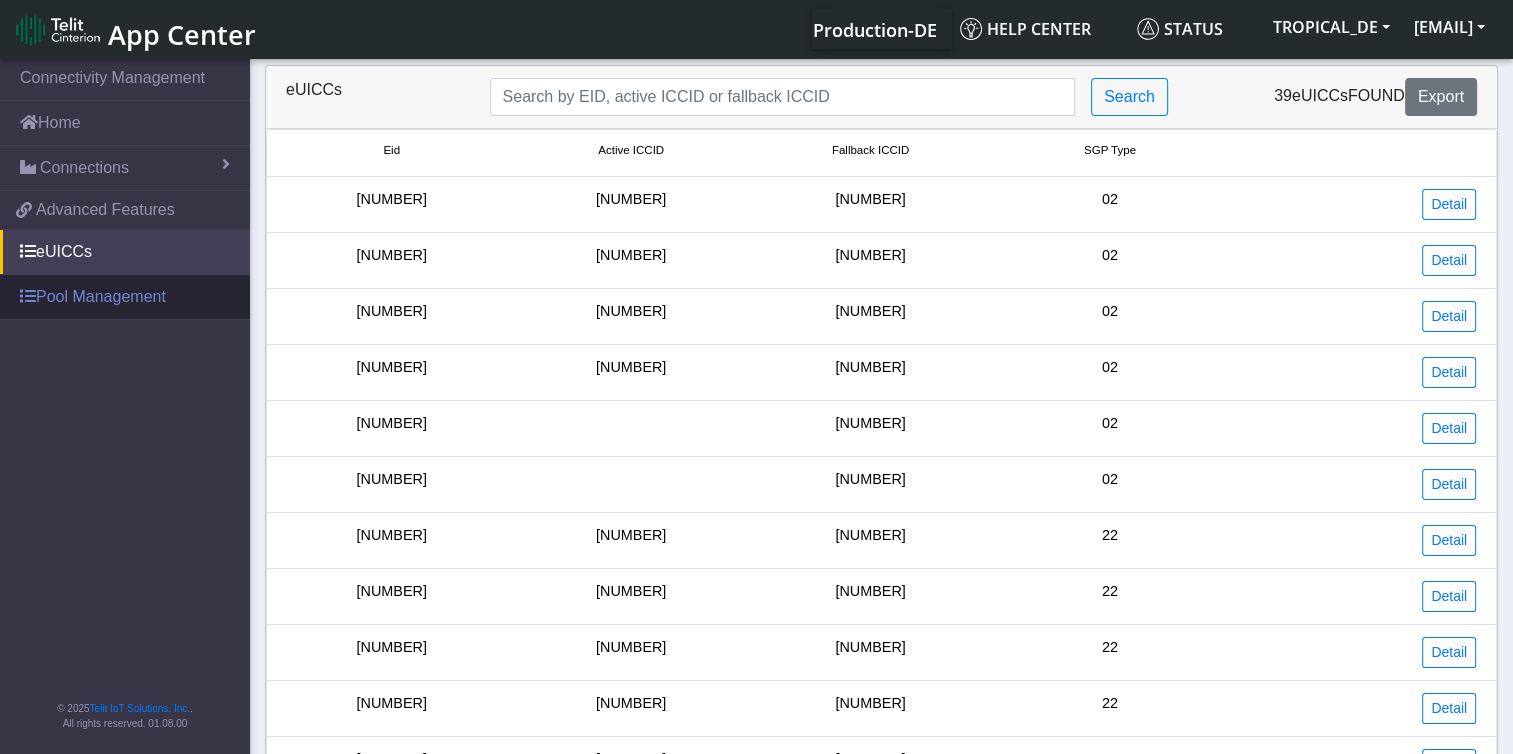 click on "Pool Management" at bounding box center [125, 297] 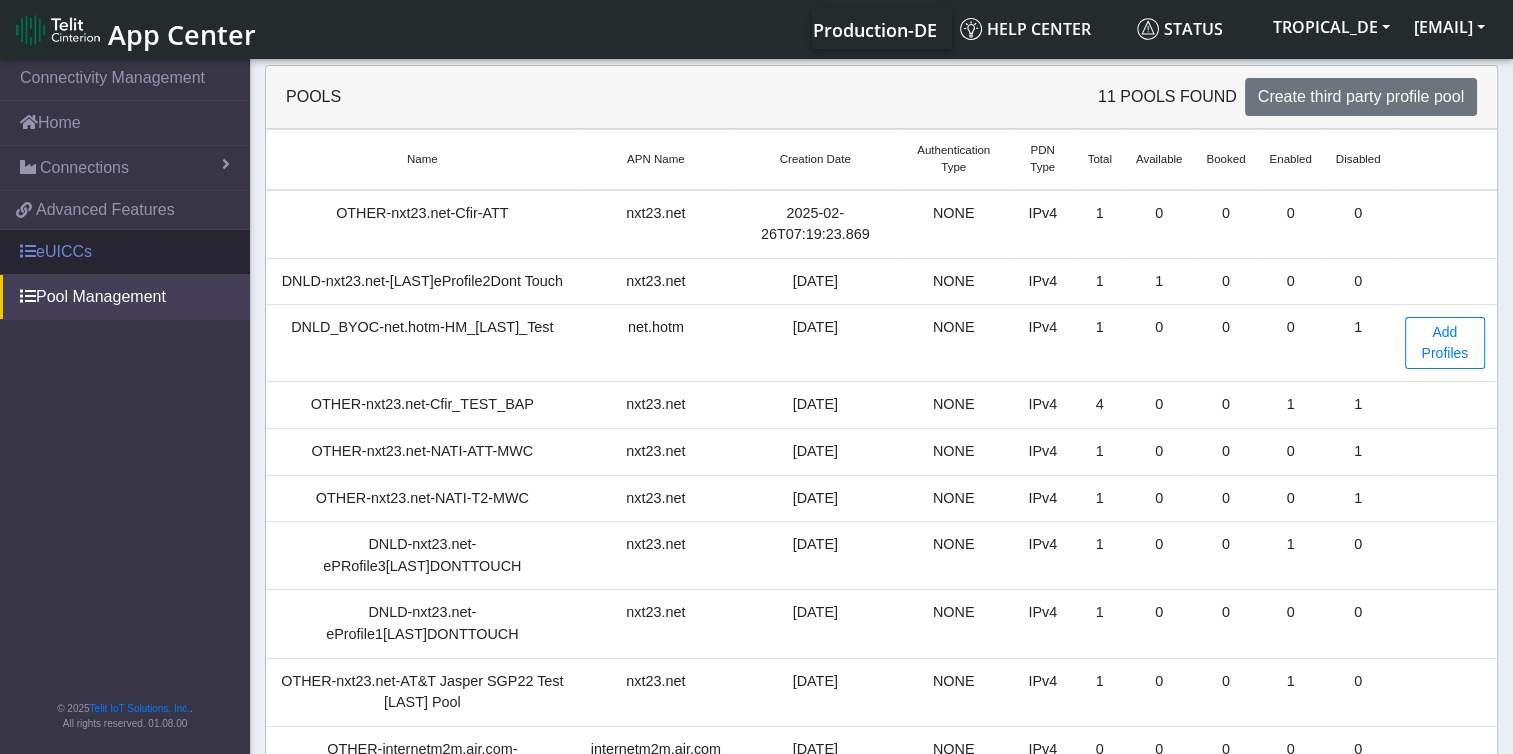 click on "eUICCs" at bounding box center [125, 252] 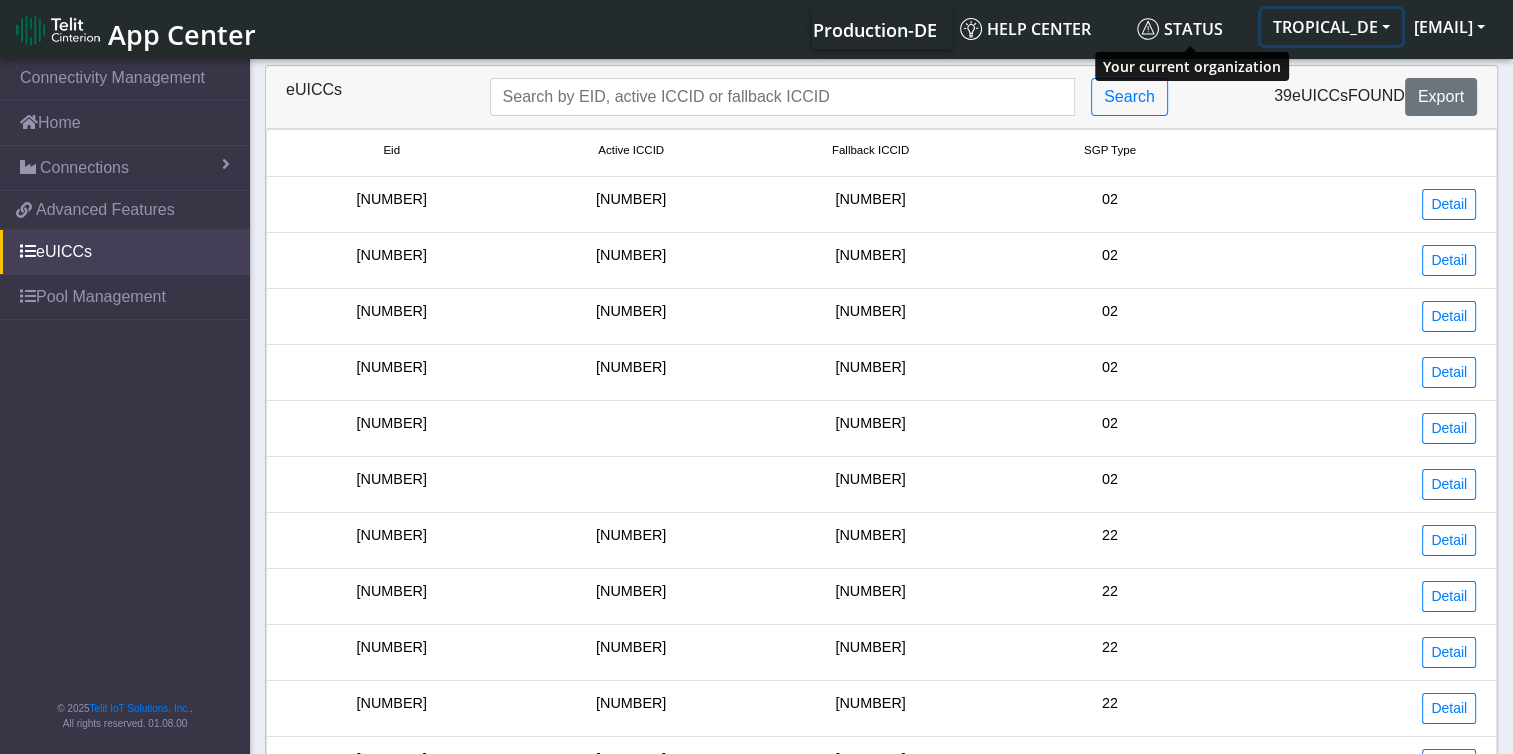 click on "TROPICAL_DE" at bounding box center [1331, 27] 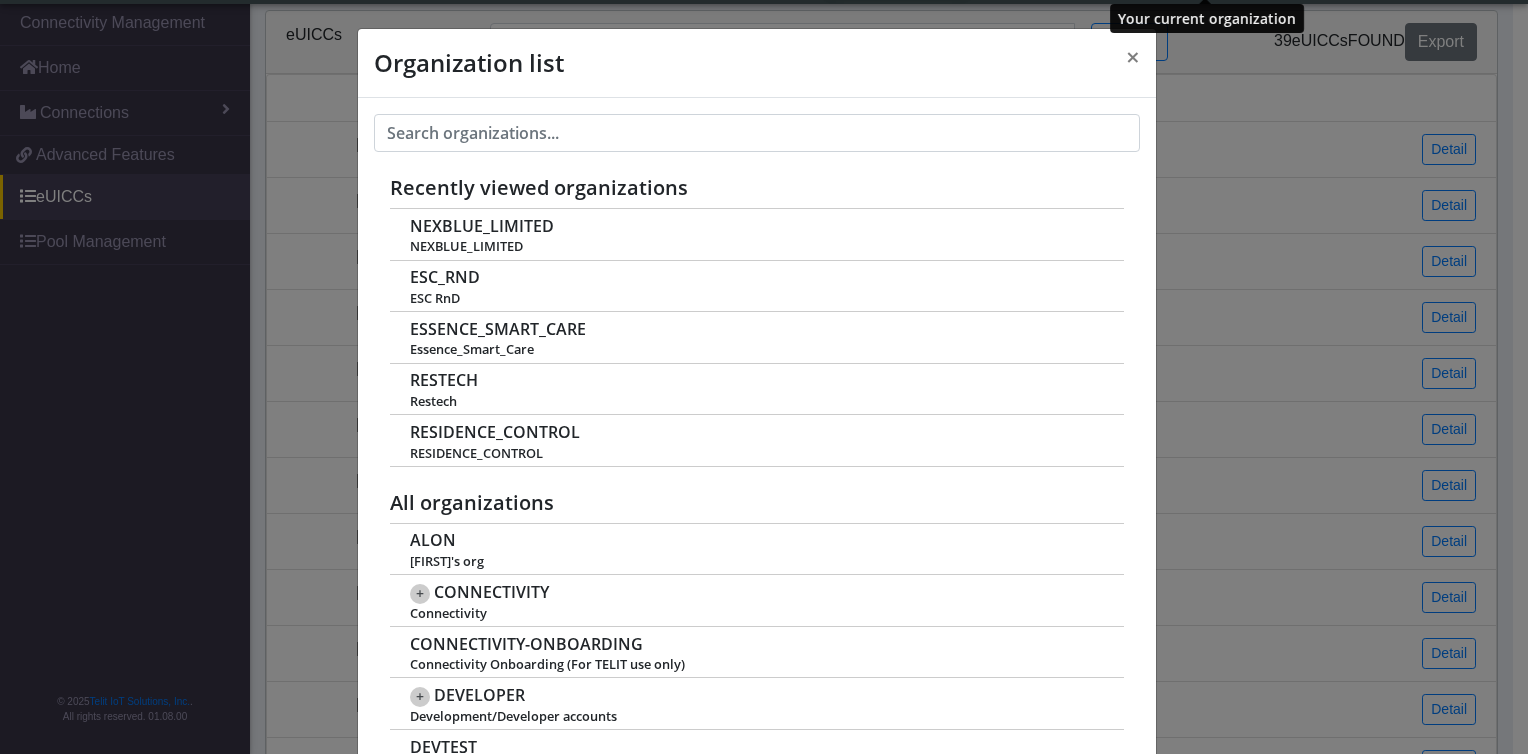 scroll, scrollTop: 7, scrollLeft: 0, axis: vertical 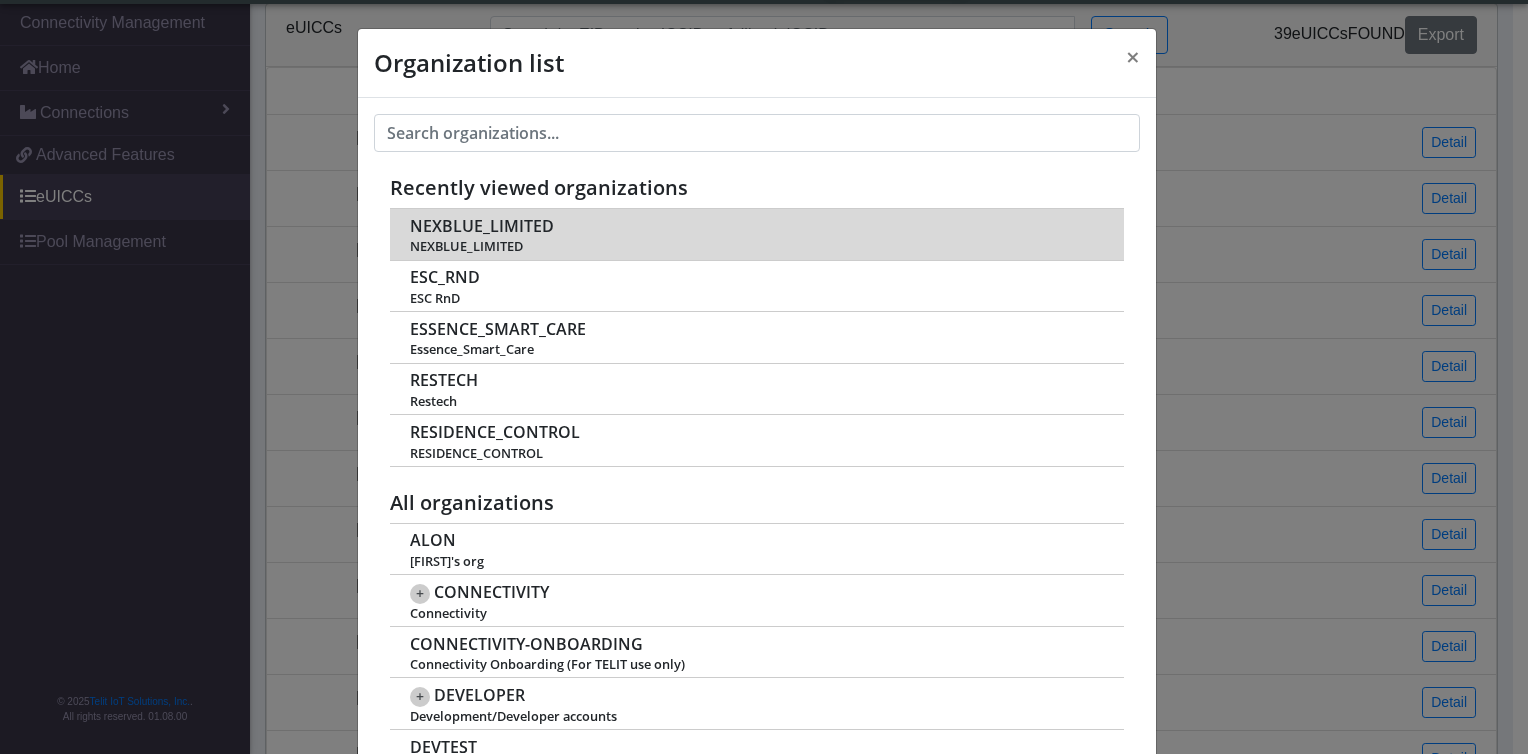 click on "NEXBLUE_LIMITED" at bounding box center (482, 226) 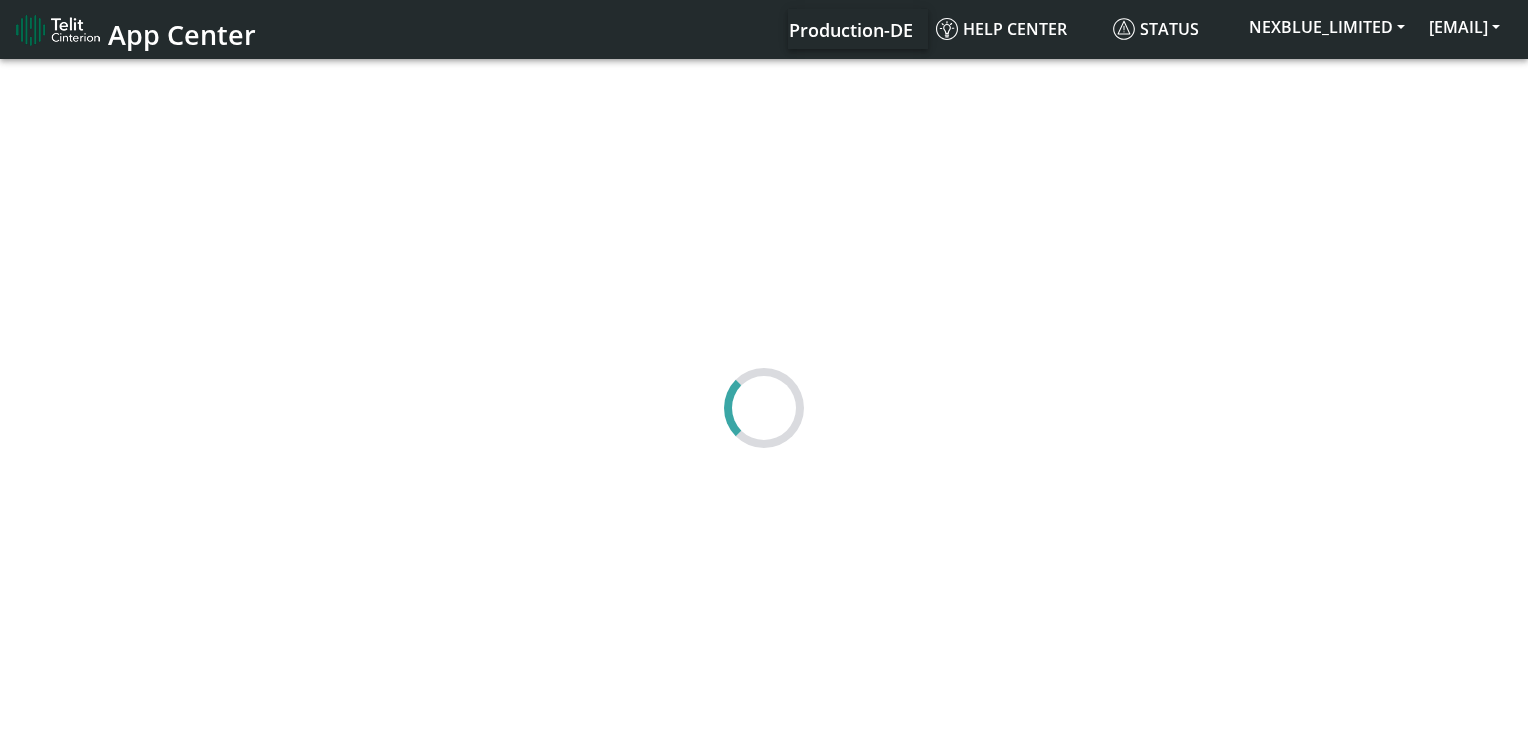 scroll, scrollTop: 0, scrollLeft: 0, axis: both 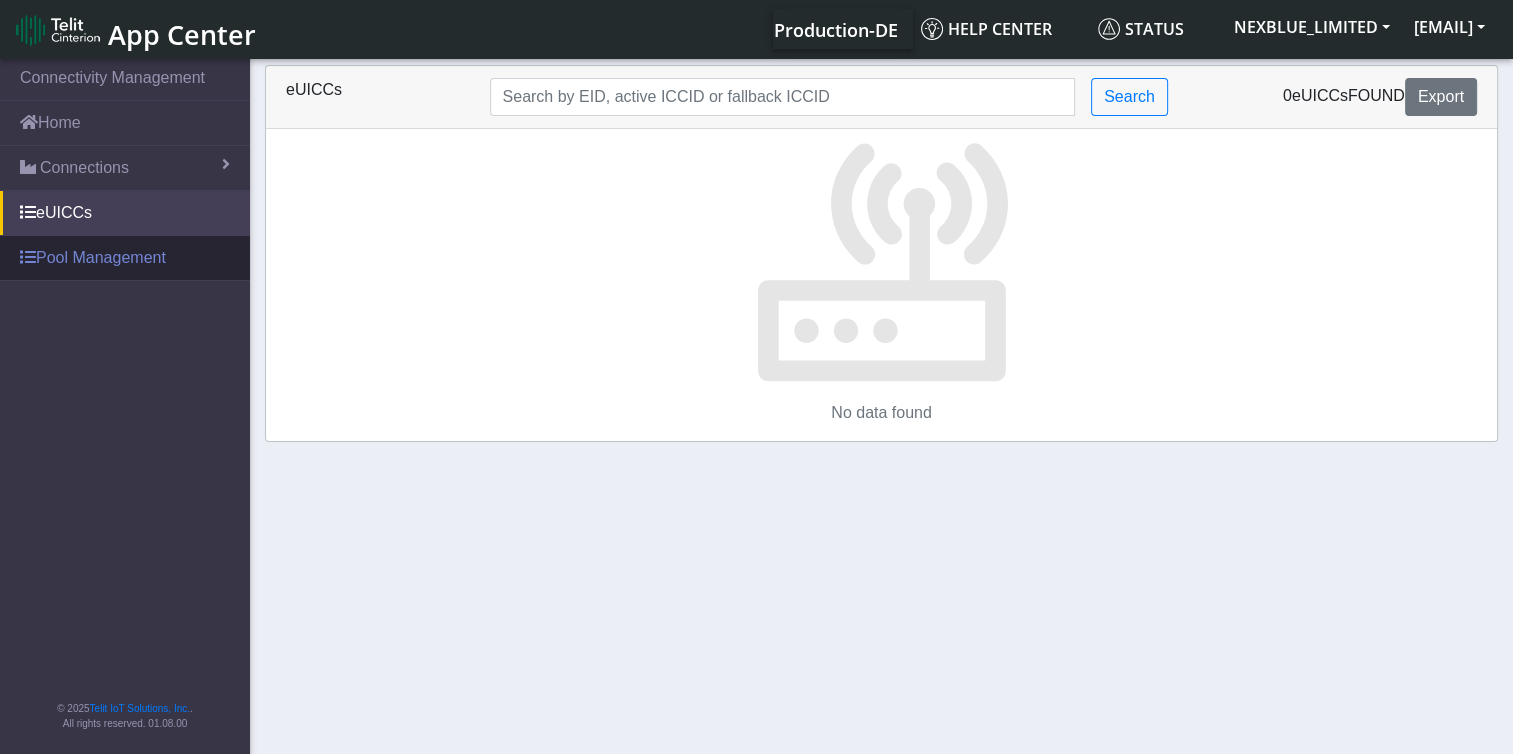 click on "Pool Management" at bounding box center (125, 258) 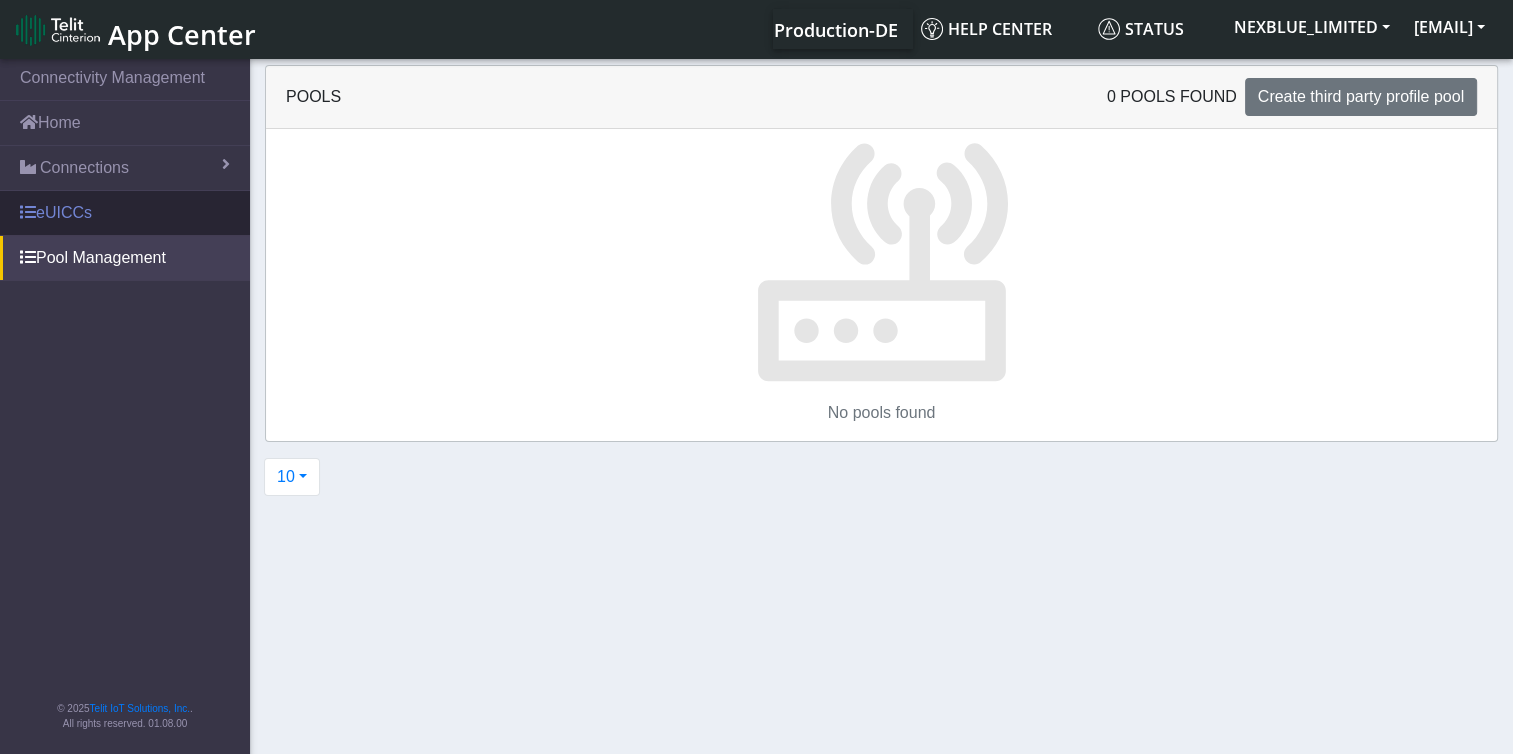 click on "eUICCs" at bounding box center (125, 213) 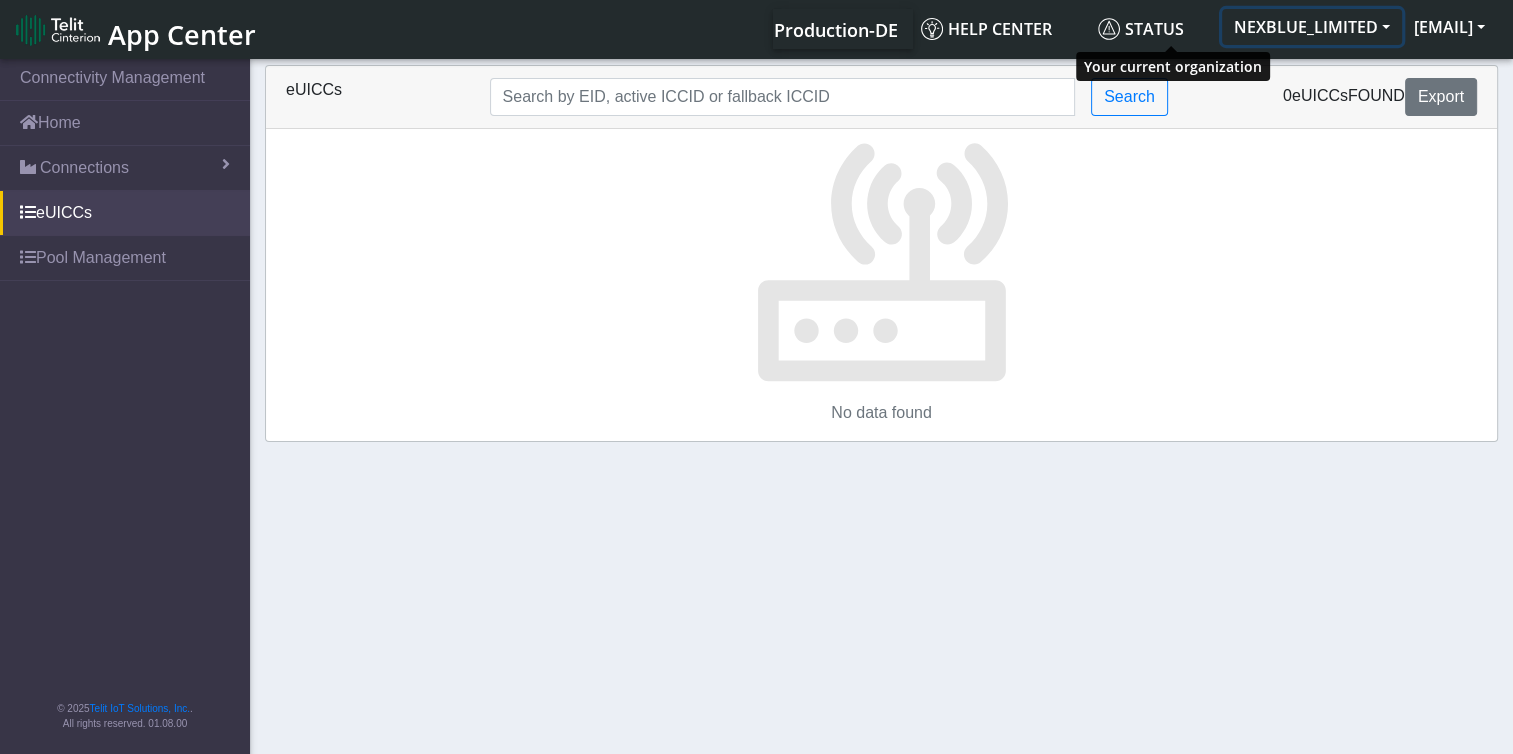 click on "NEXBLUE_LIMITED" at bounding box center (1312, 27) 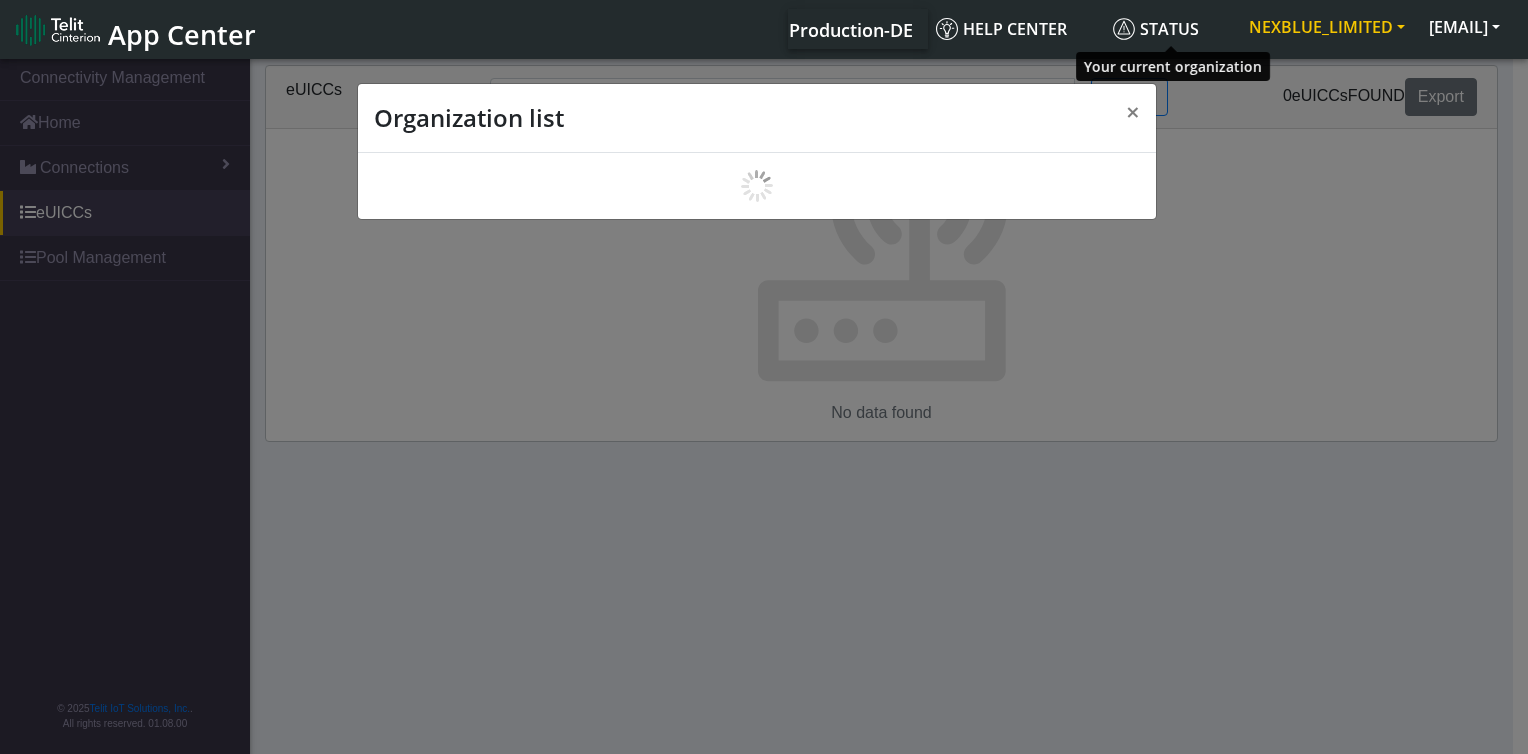 scroll, scrollTop: 7, scrollLeft: 0, axis: vertical 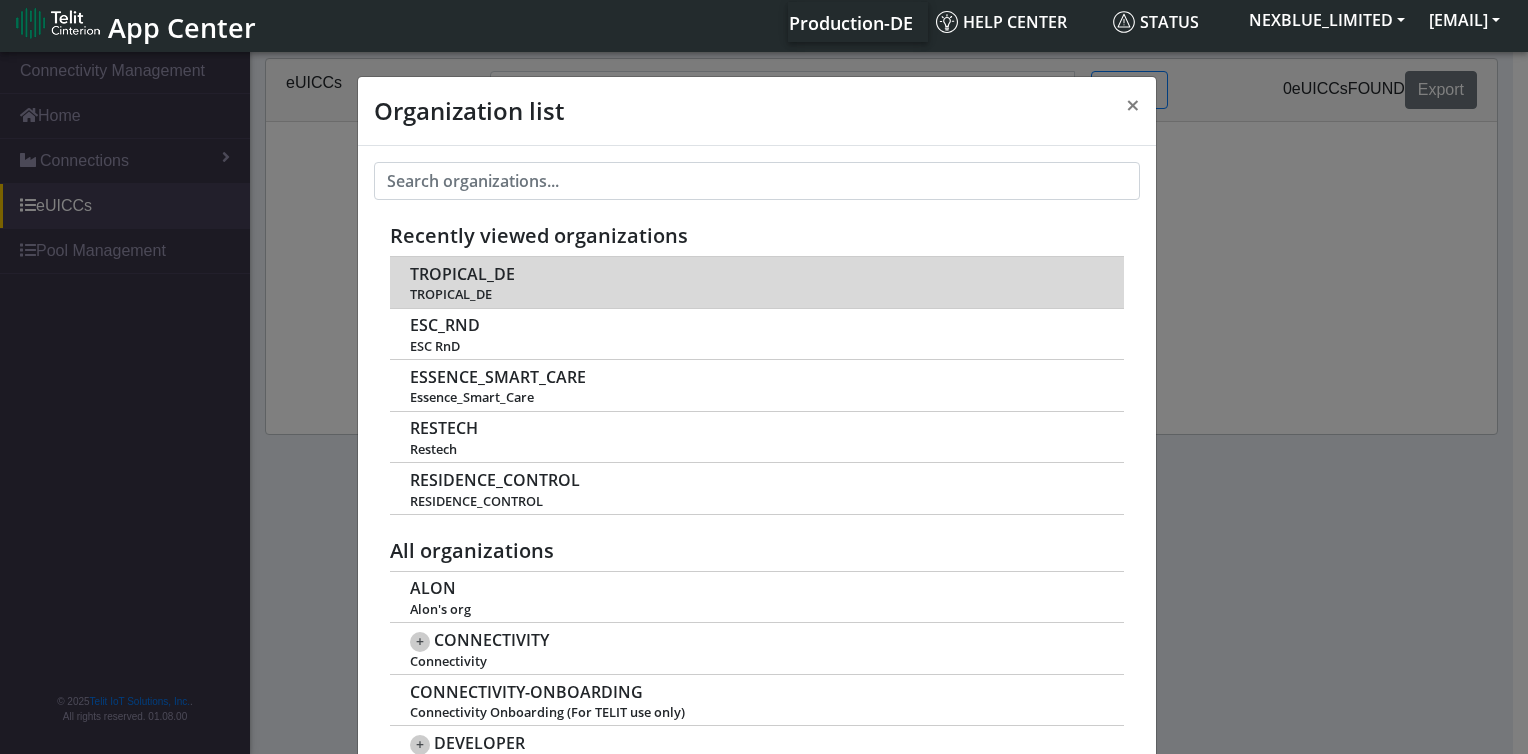 click on "TROPICAL_DE" at bounding box center [462, 274] 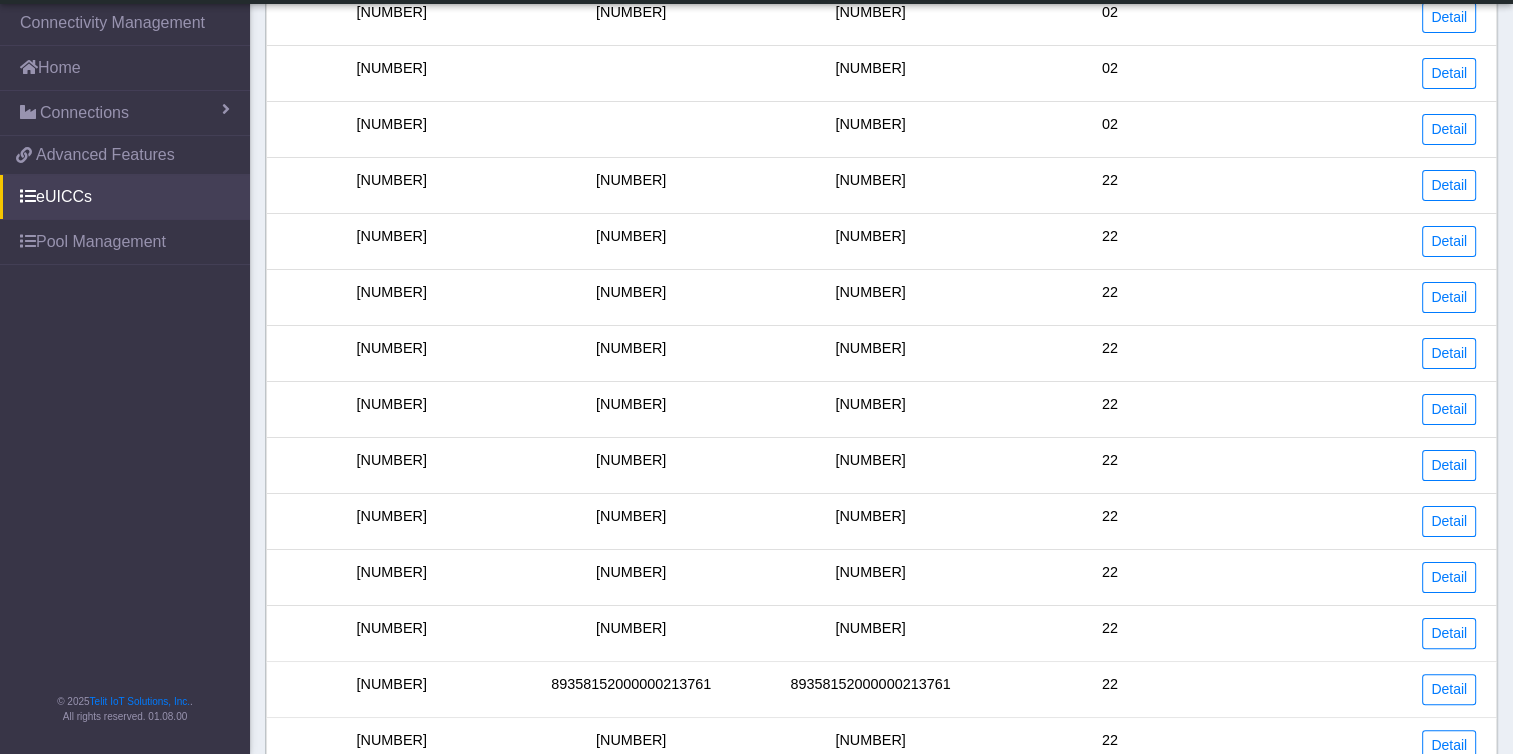 scroll, scrollTop: 0, scrollLeft: 0, axis: both 